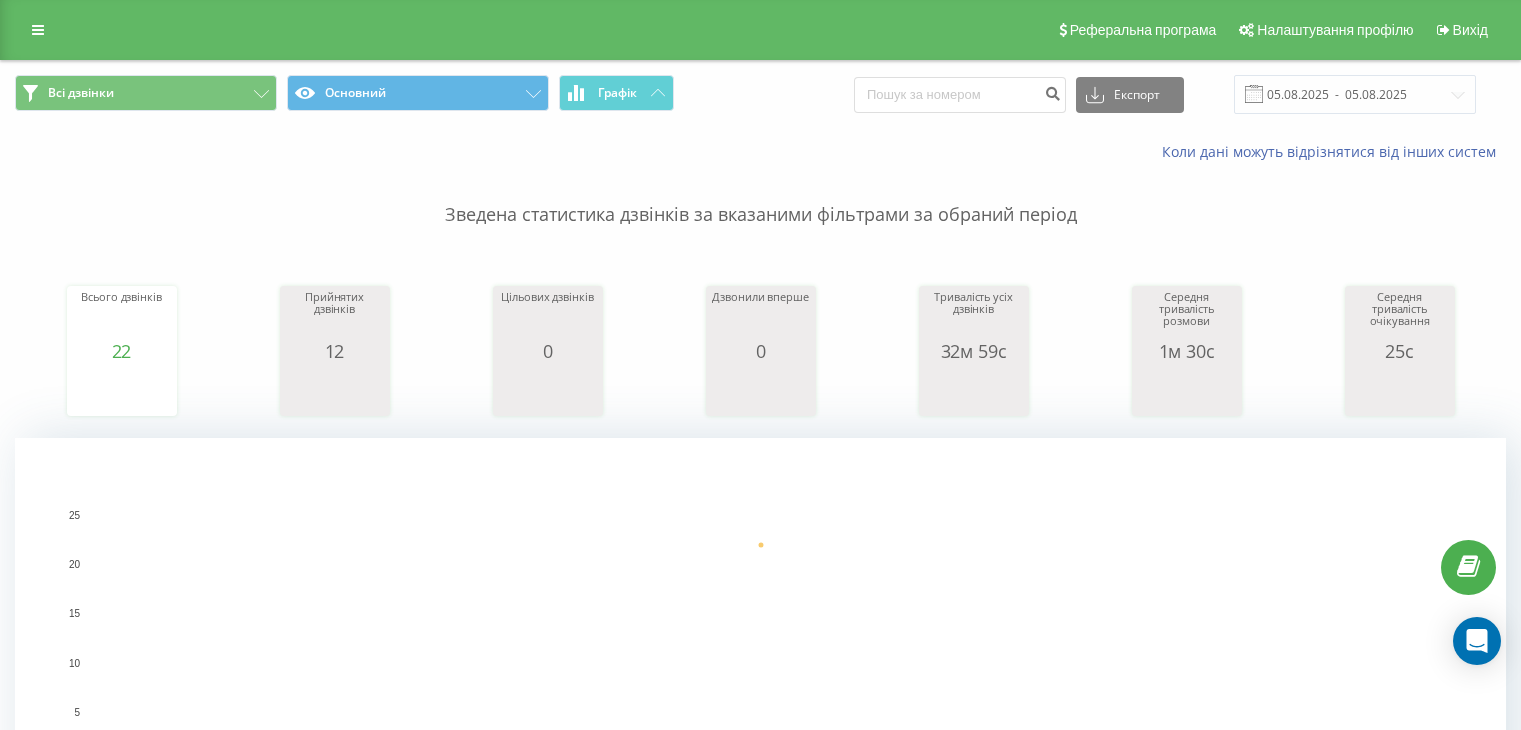 scroll, scrollTop: 0, scrollLeft: 0, axis: both 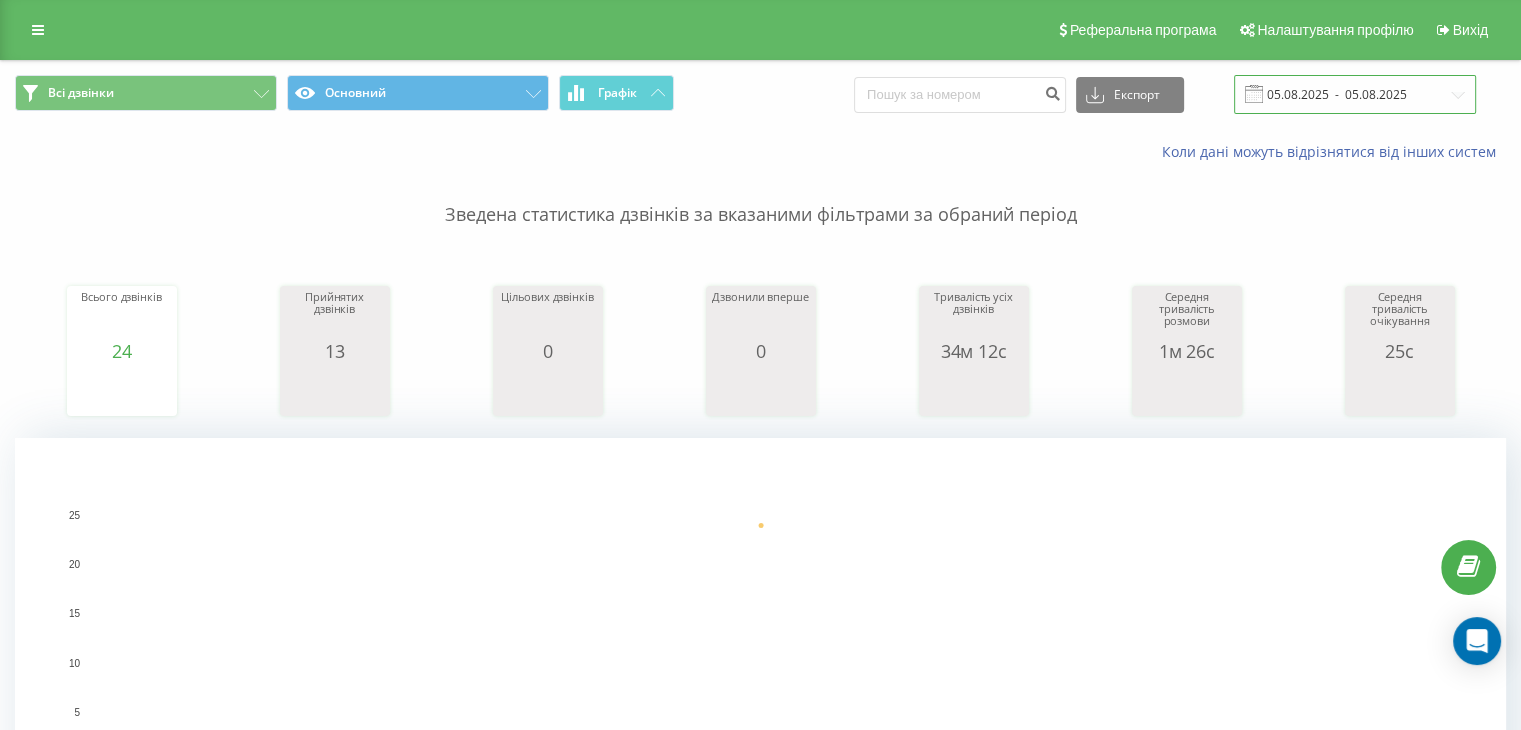 click on "05.08.2025  -  05.08.2025" at bounding box center (1355, 94) 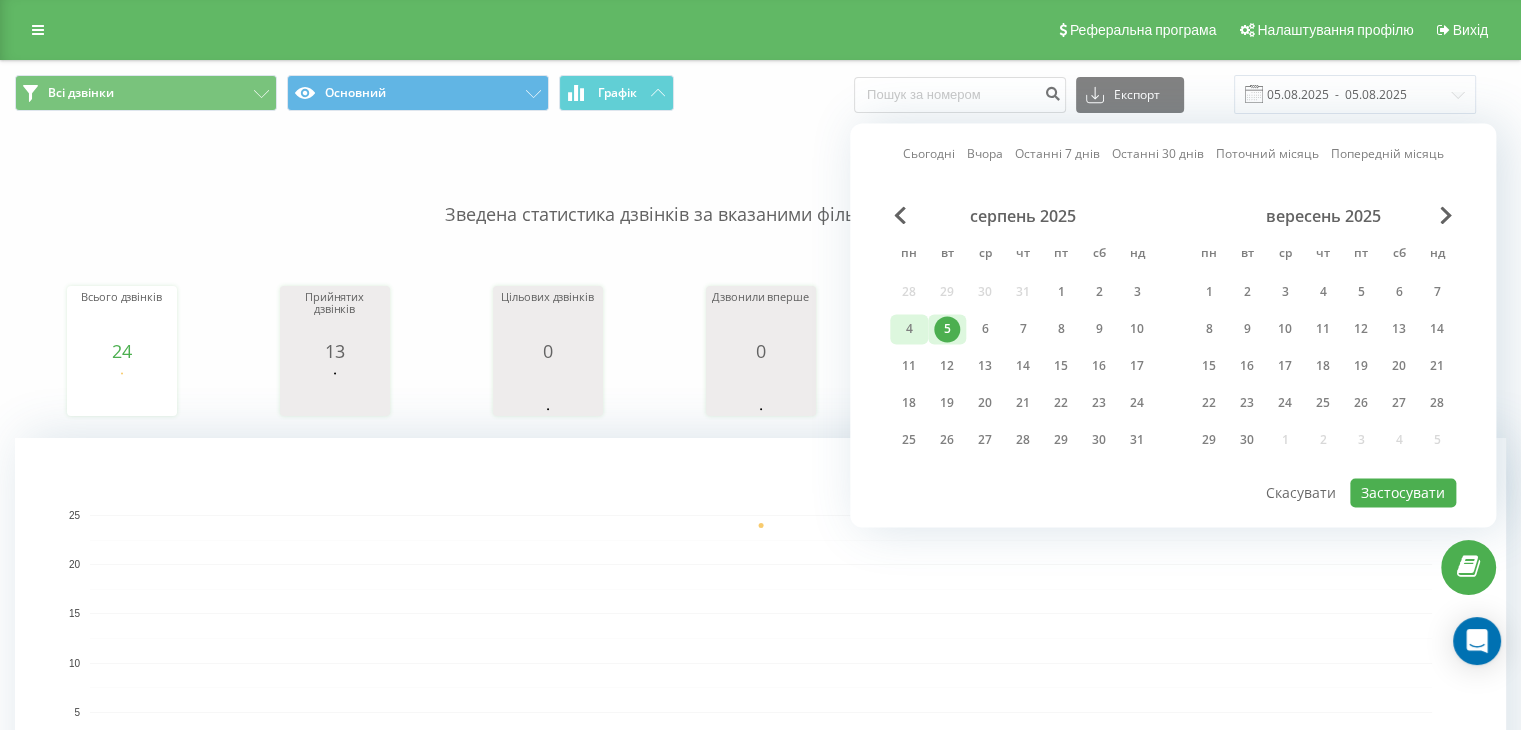 click on "4" at bounding box center [909, 329] 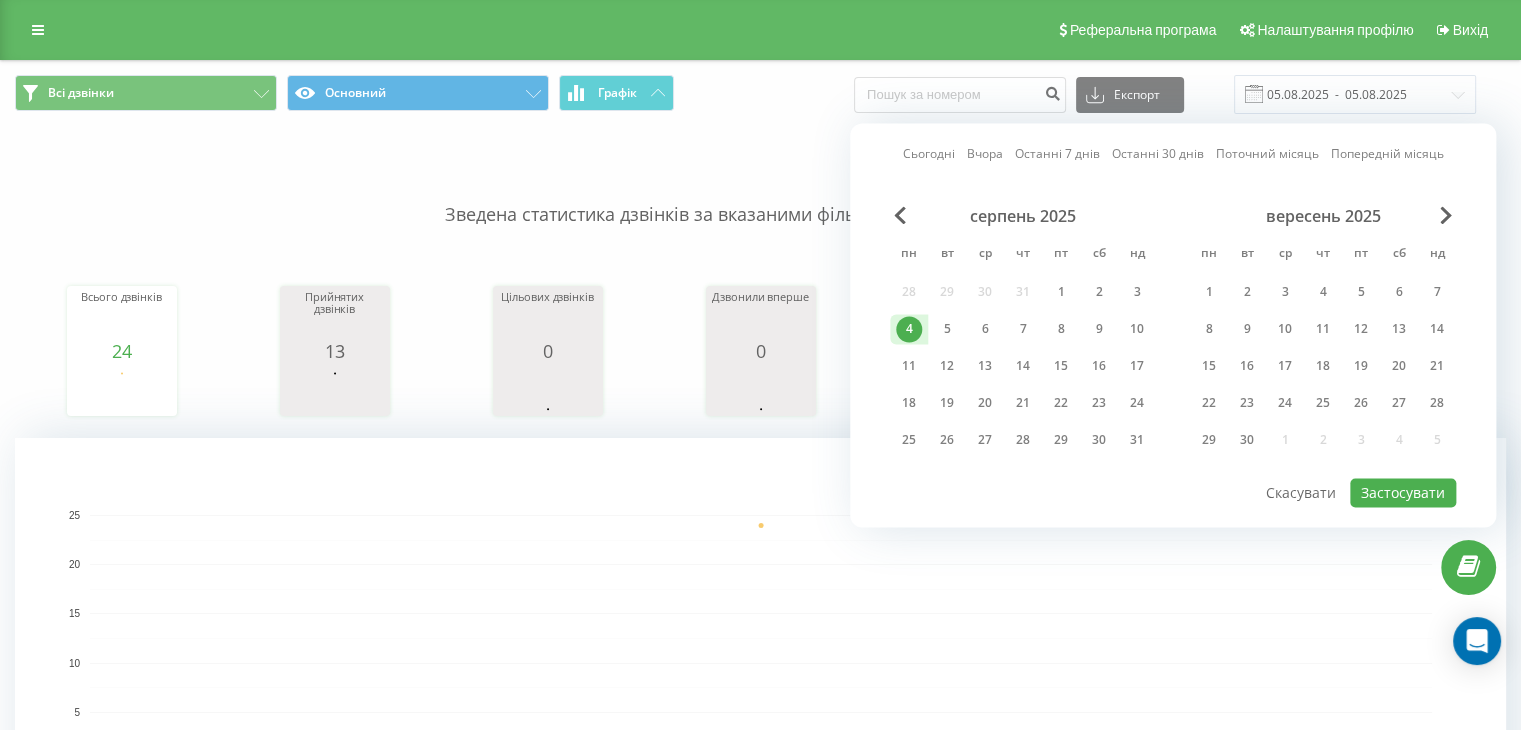 click on "4" at bounding box center [909, 329] 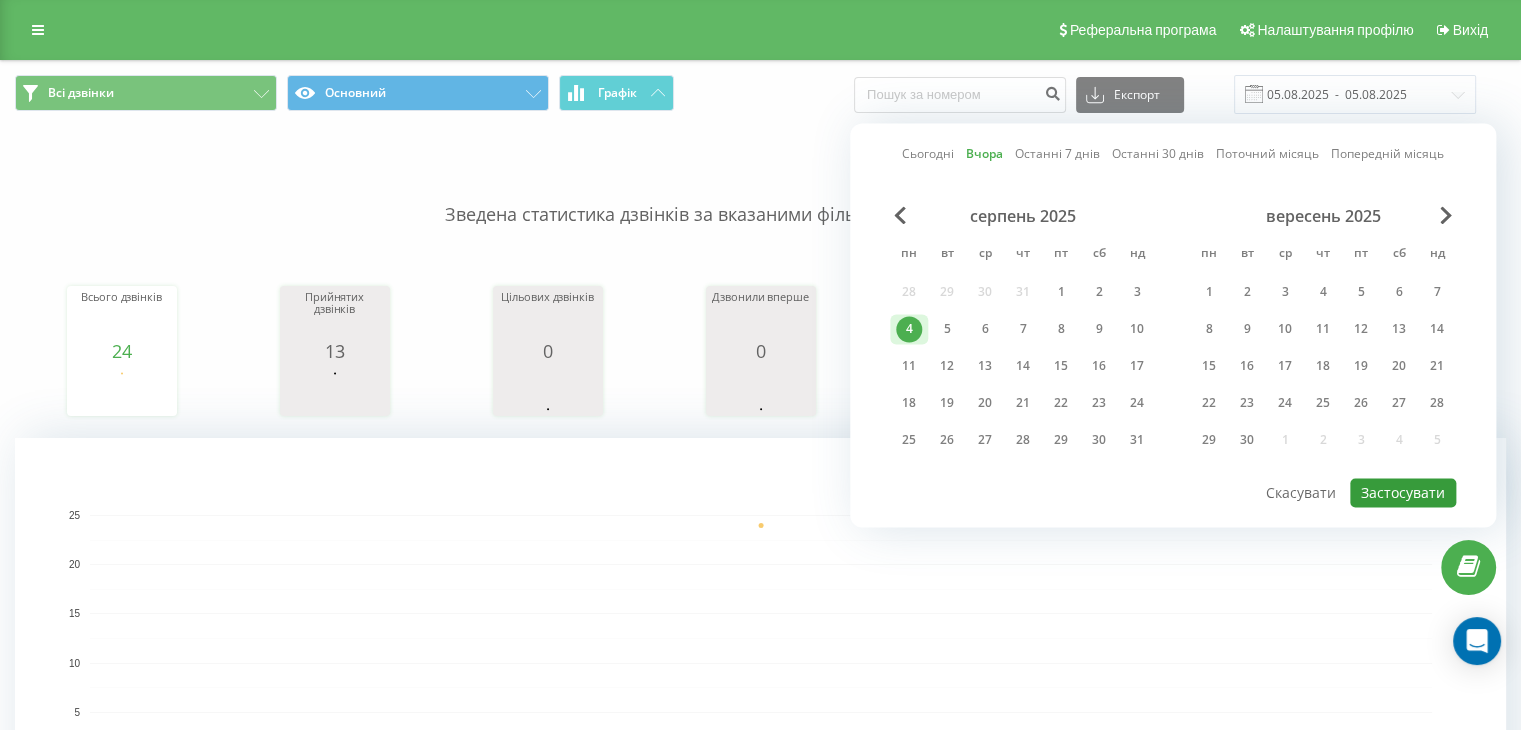 click on "Застосувати" at bounding box center (1403, 492) 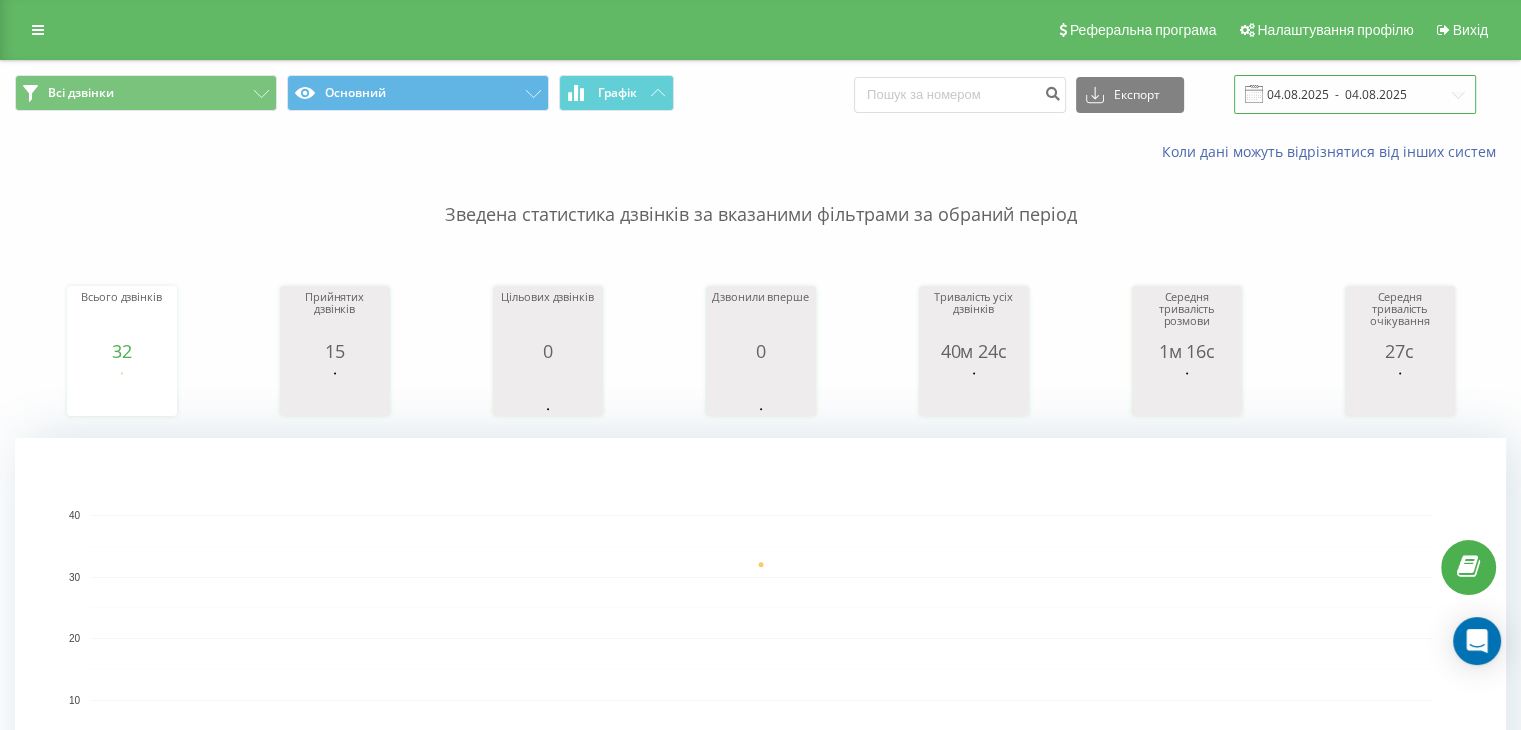 click on "04.08.2025  -  04.08.2025" at bounding box center (1355, 94) 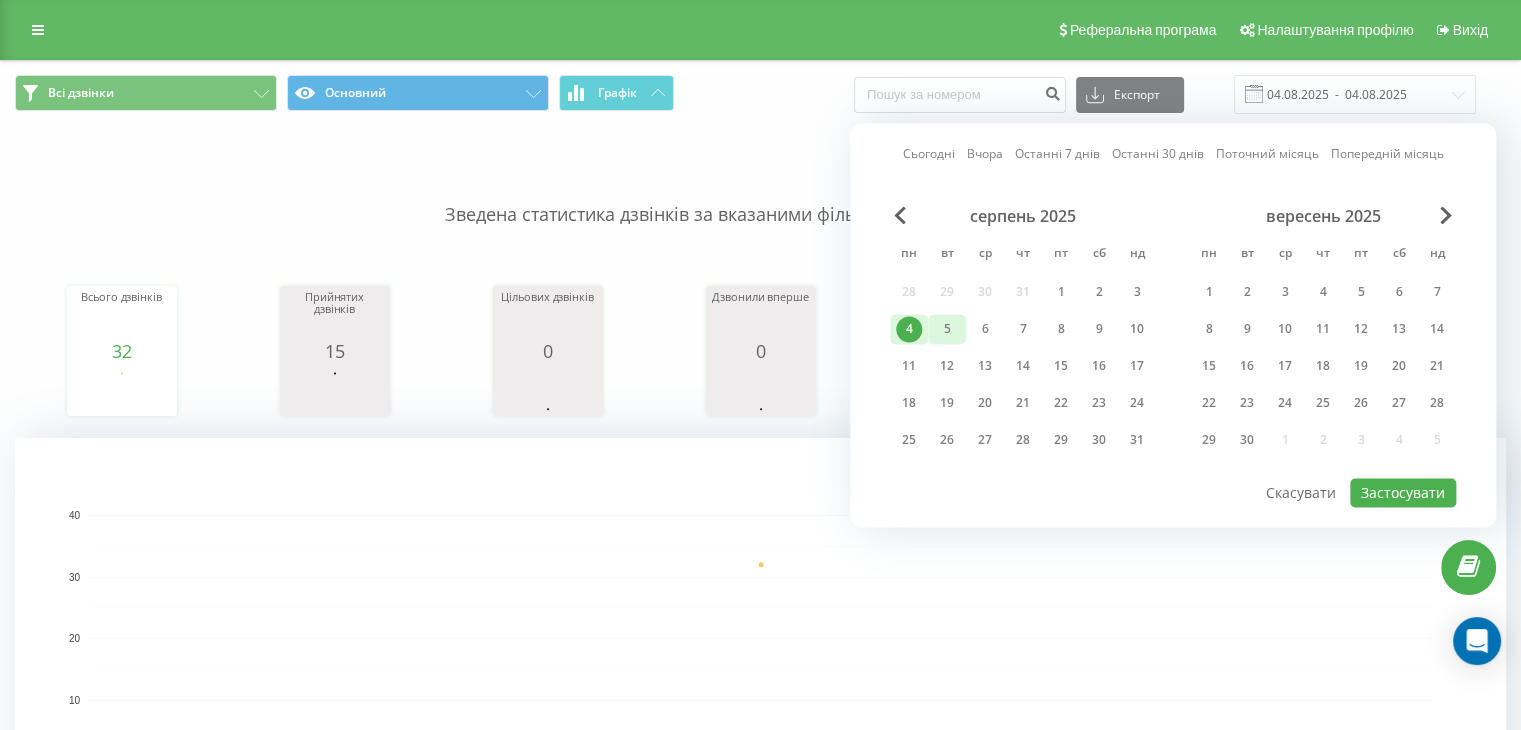 click on "5" at bounding box center [947, 329] 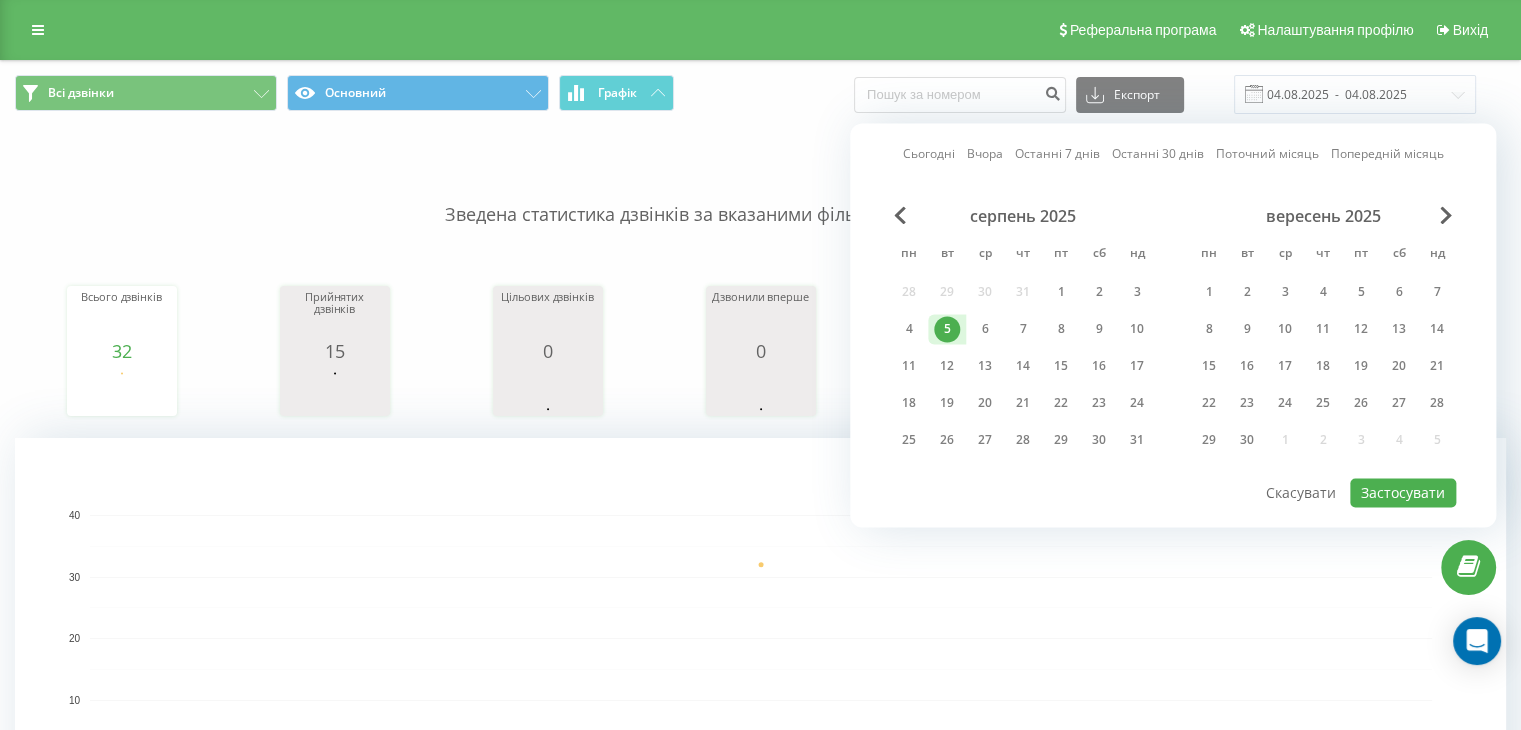click on "5" at bounding box center [947, 329] 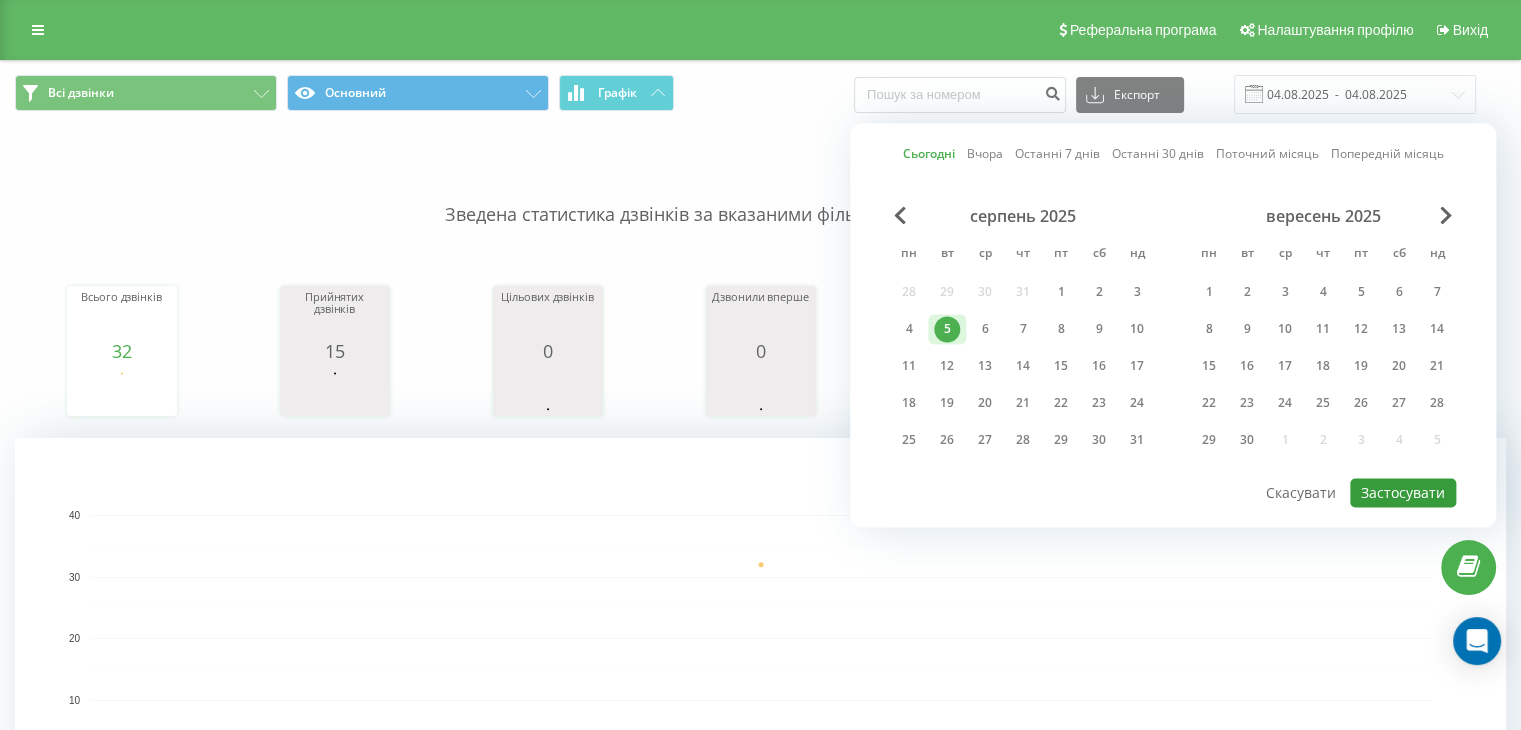 click on "Застосувати" at bounding box center [1403, 492] 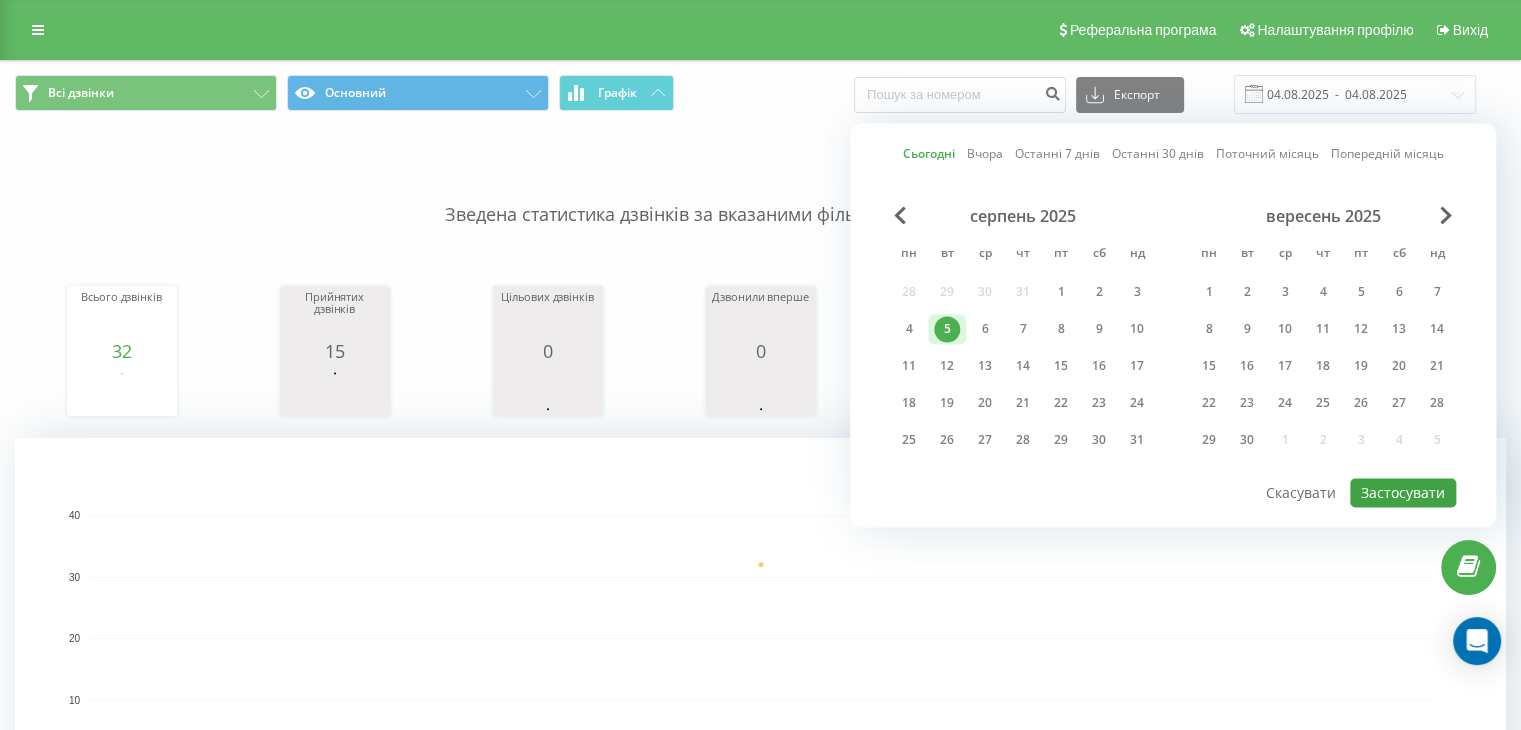 type on "05.08.2025  -  05.08.2025" 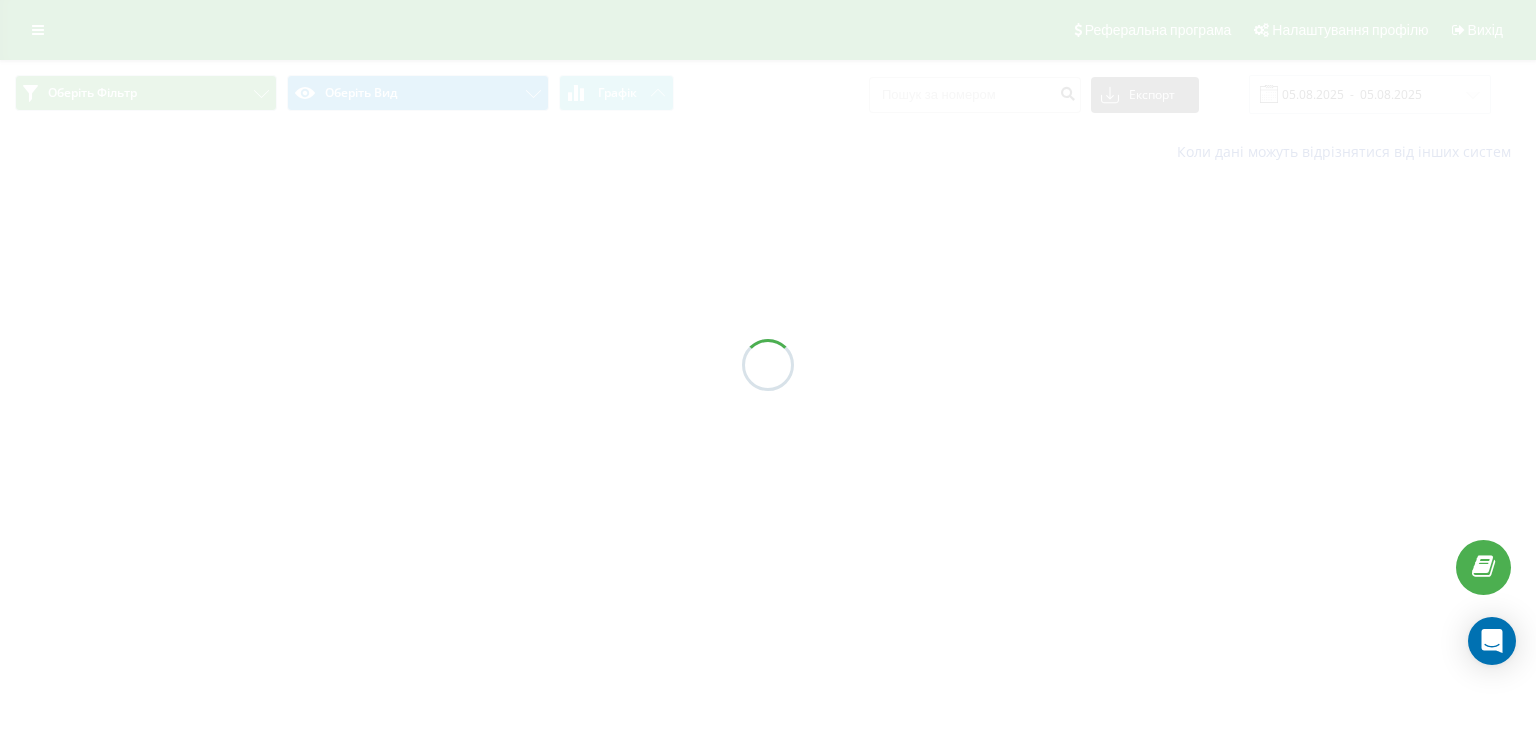 scroll, scrollTop: 0, scrollLeft: 0, axis: both 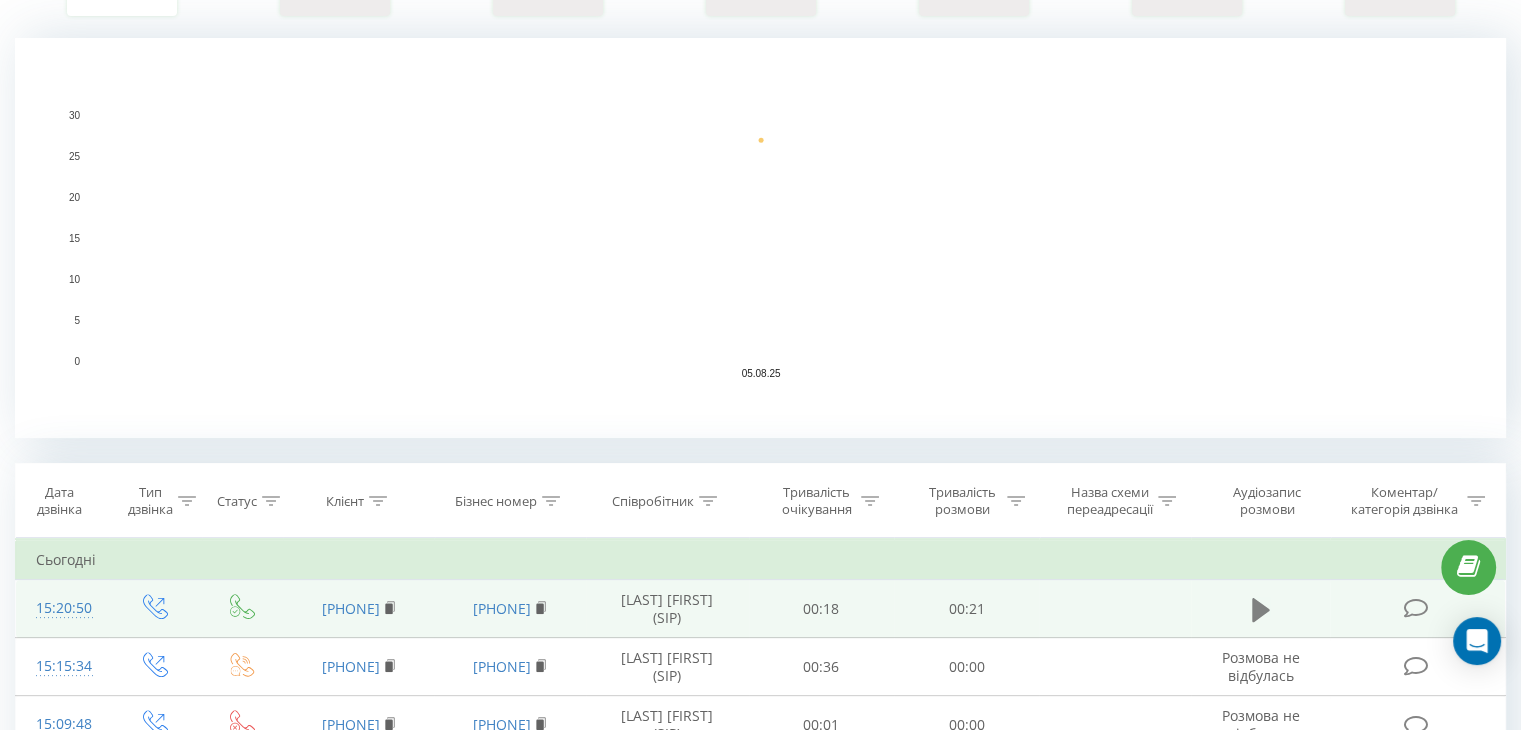 click 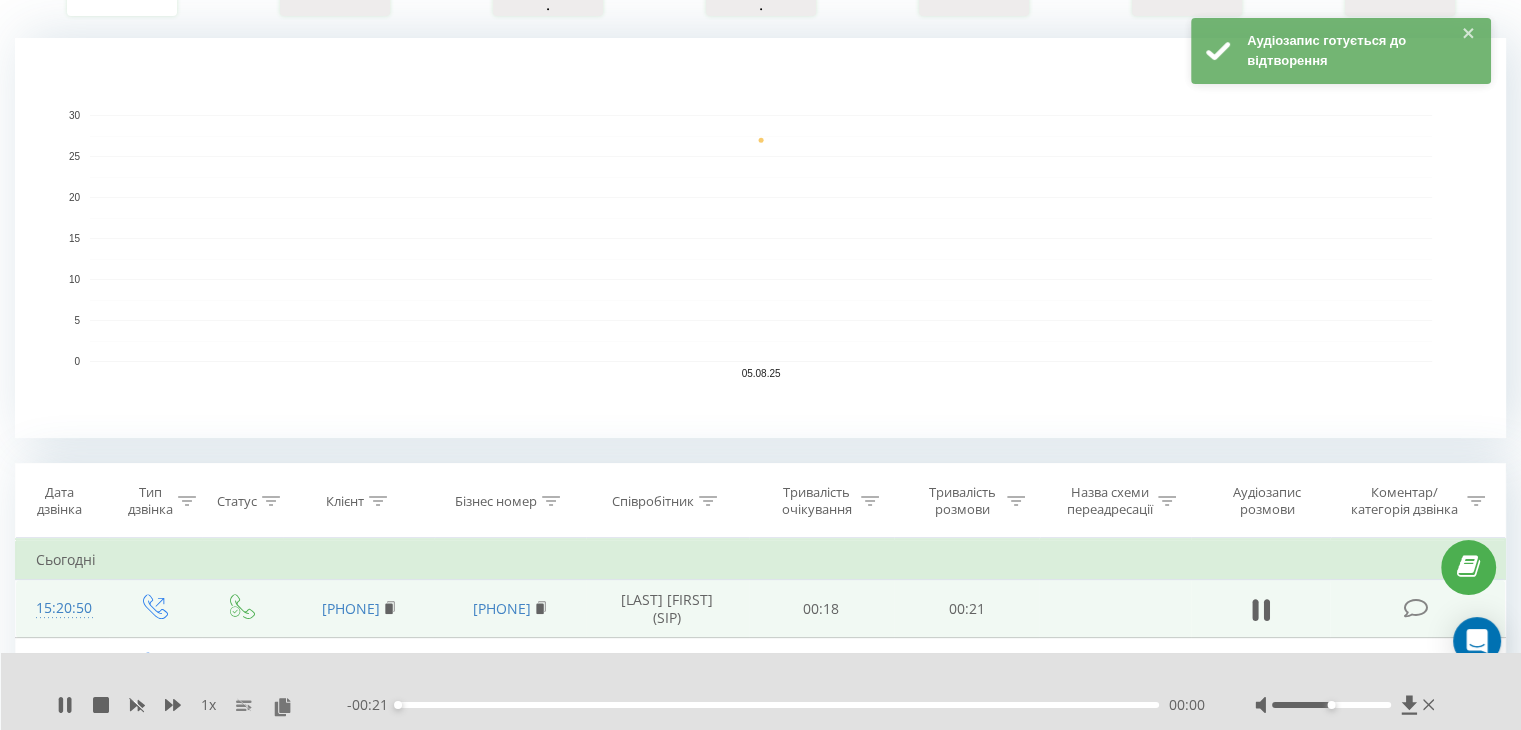 click on "00:00" at bounding box center (778, 705) 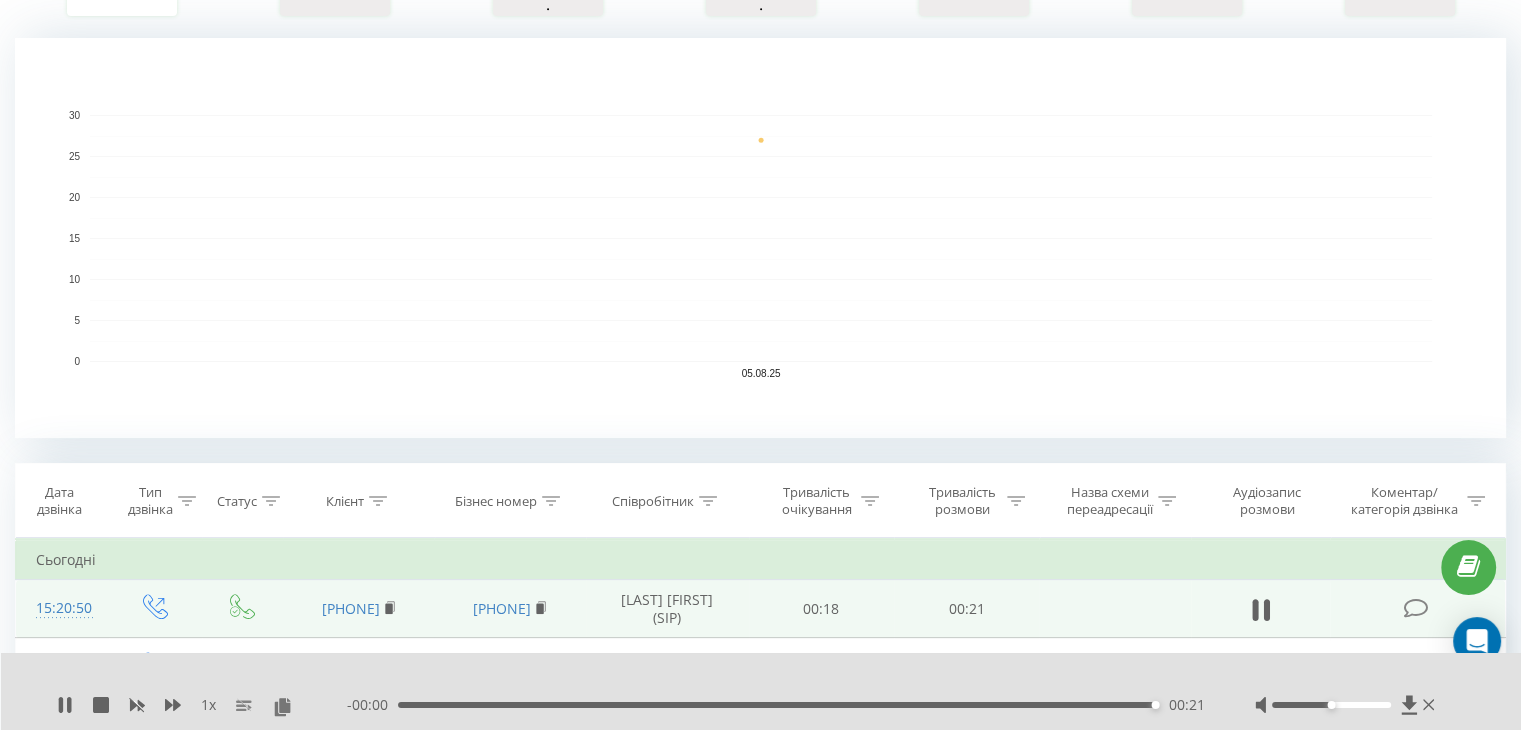 click on "00:21" at bounding box center (778, 705) 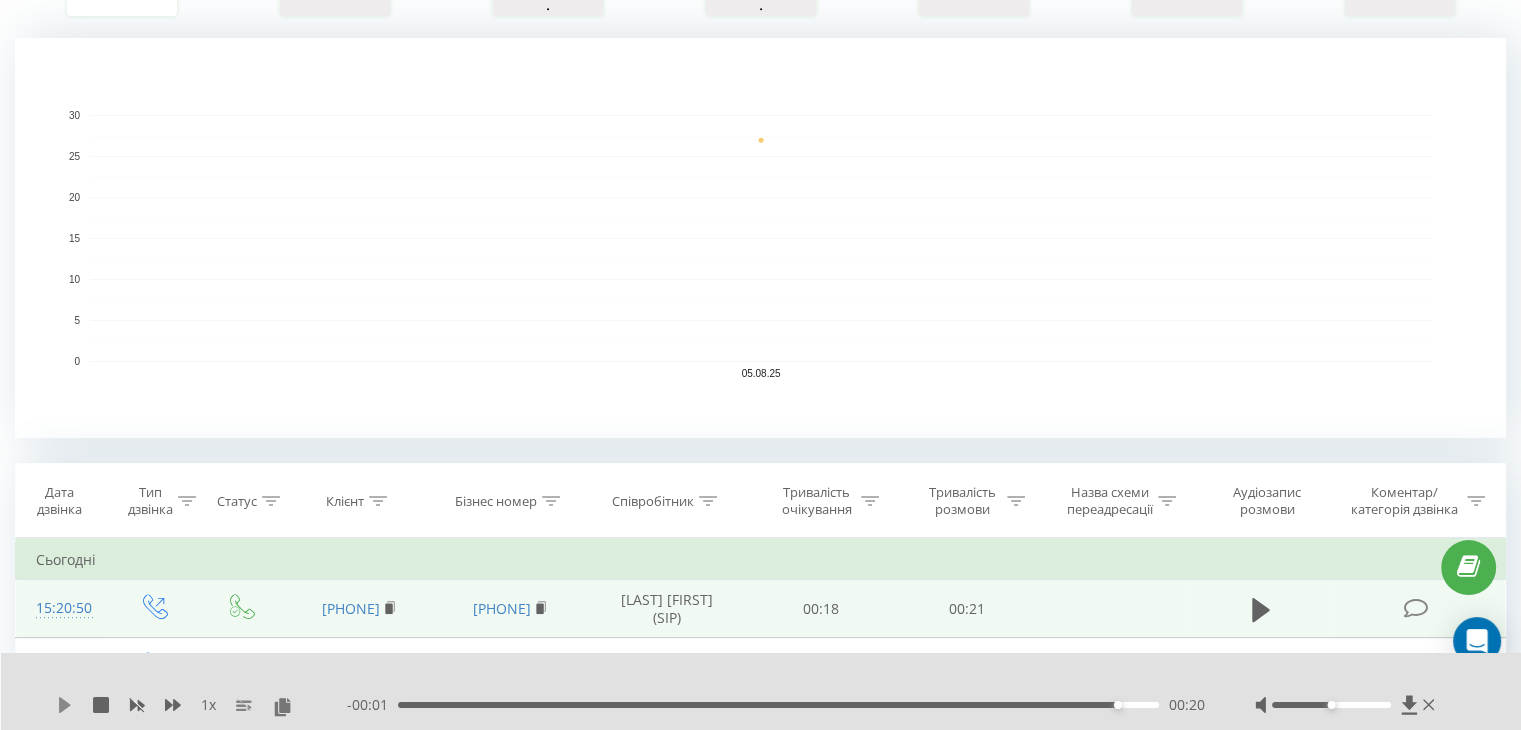 click 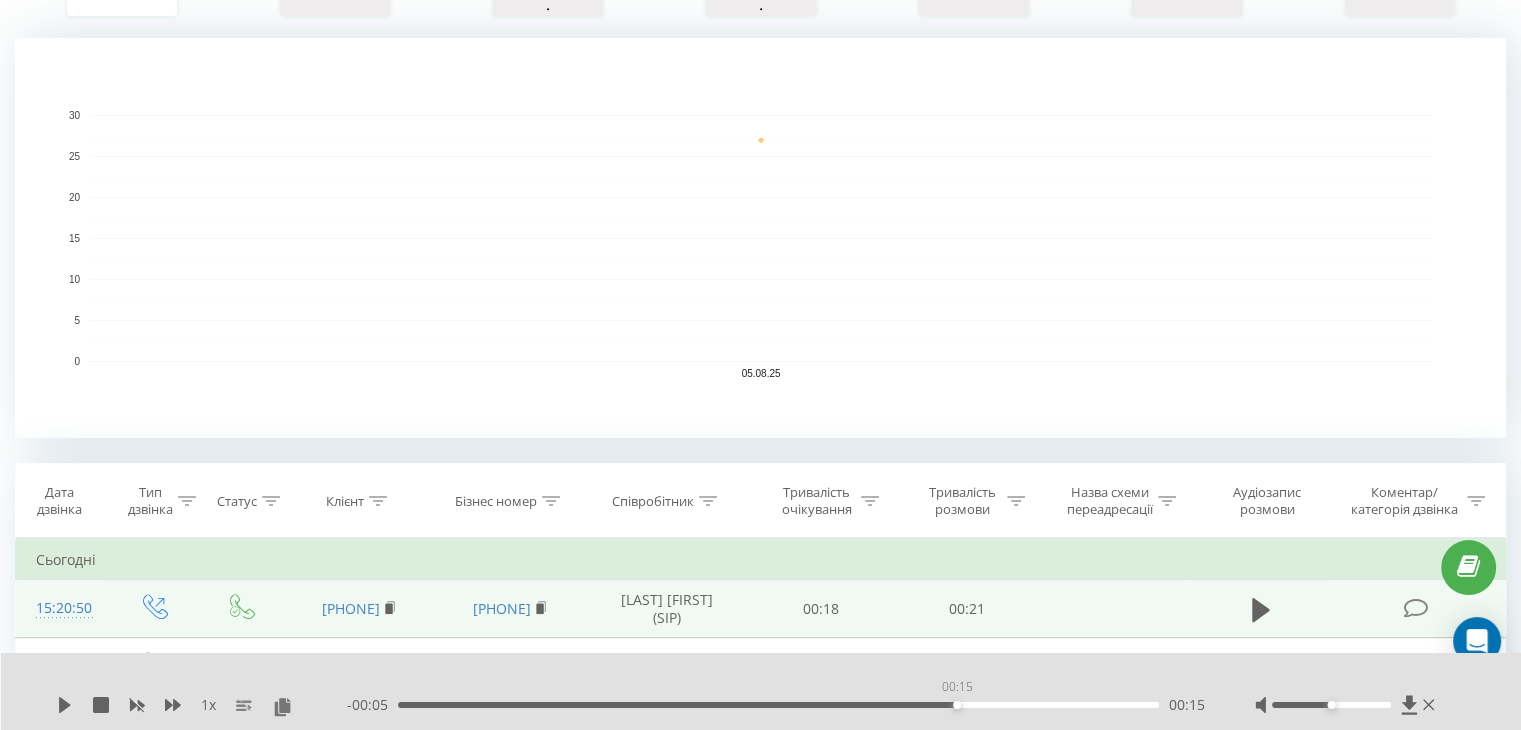 click on "00:15" at bounding box center [778, 705] 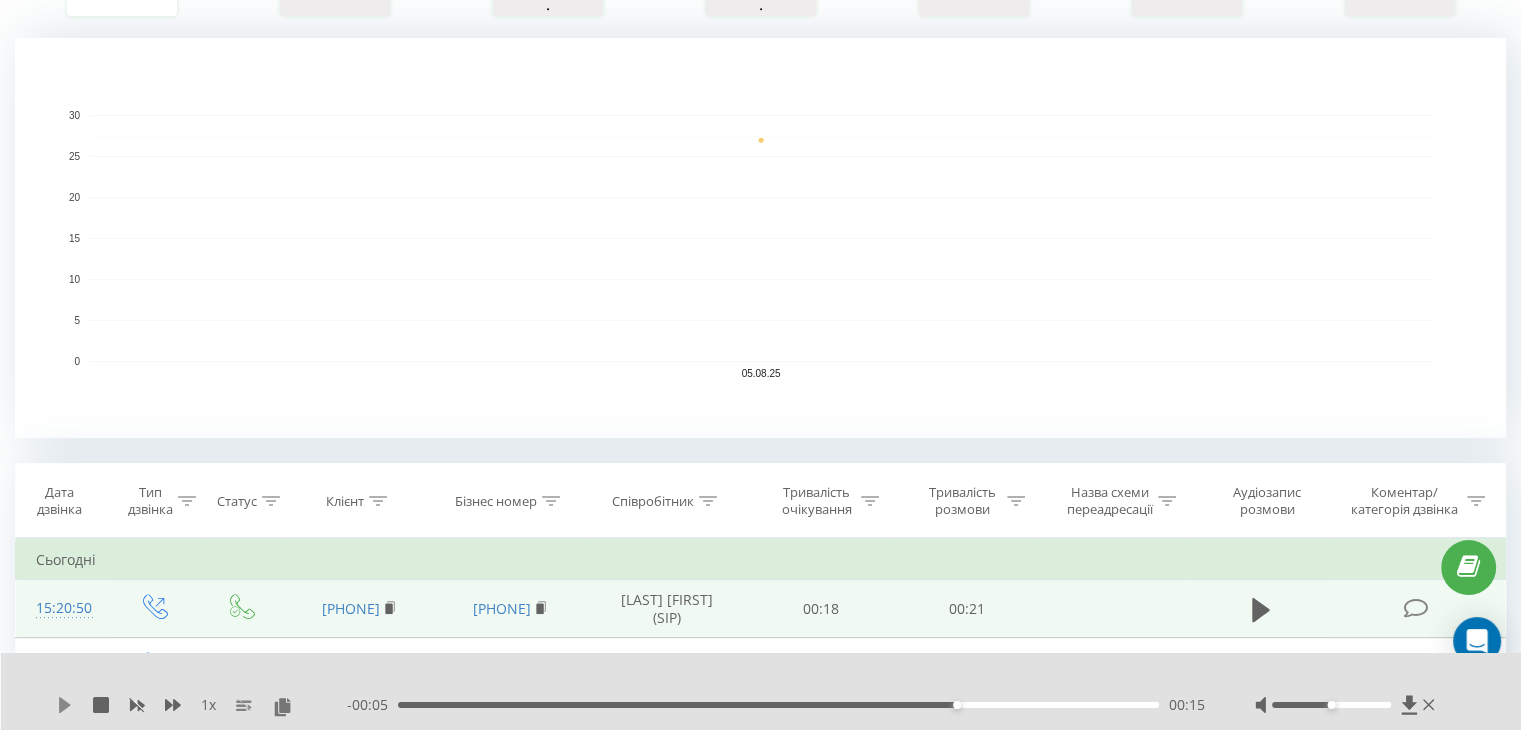 click 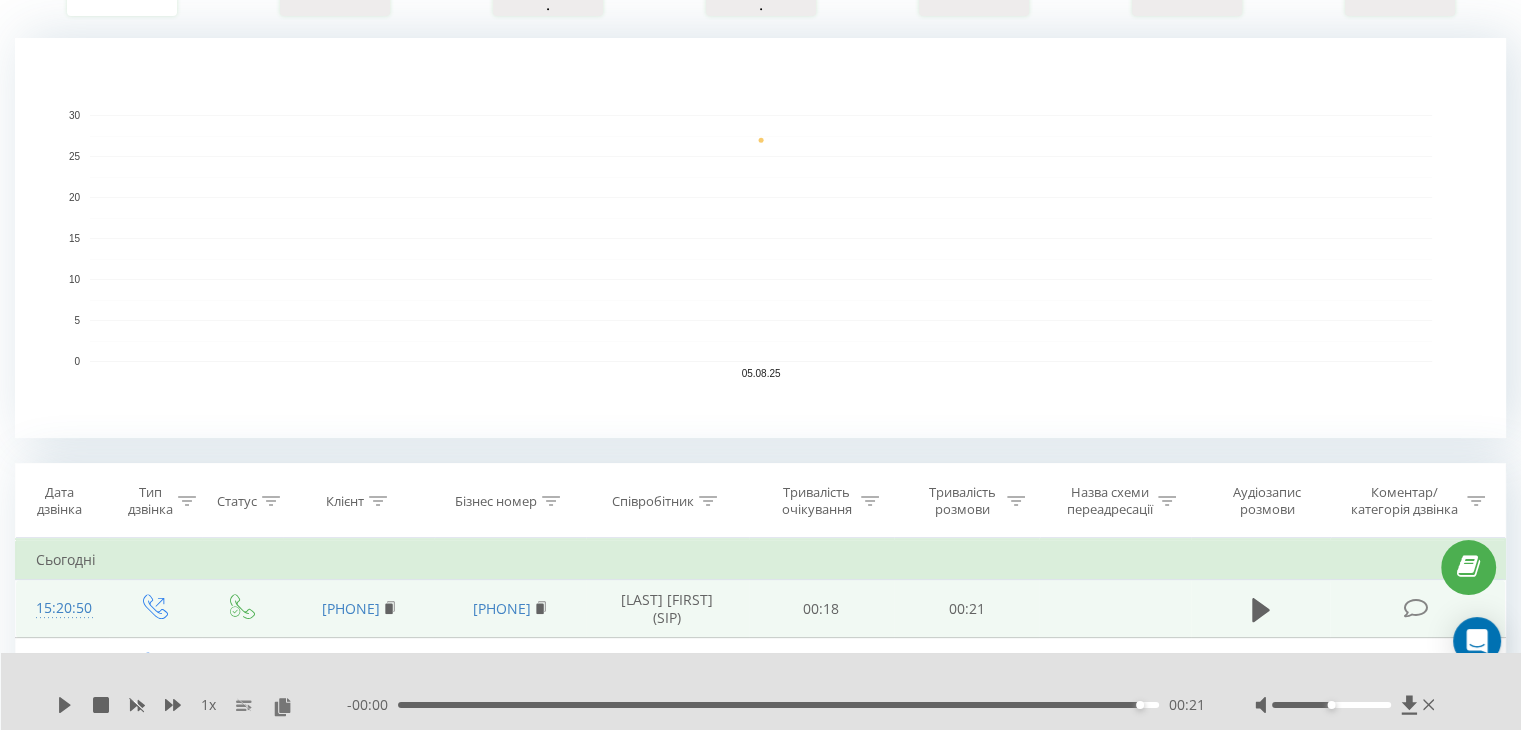 click on "00:21" at bounding box center [778, 705] 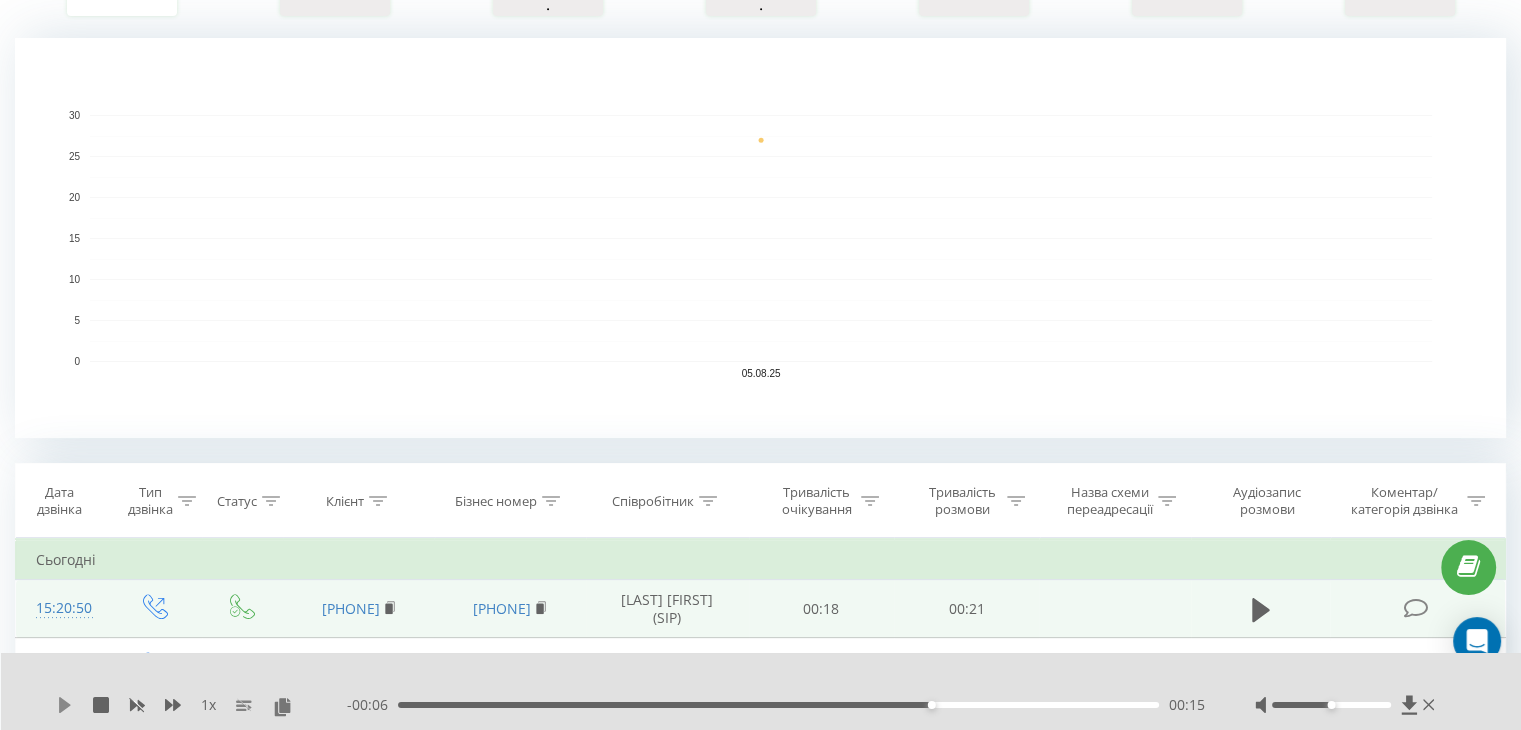 click 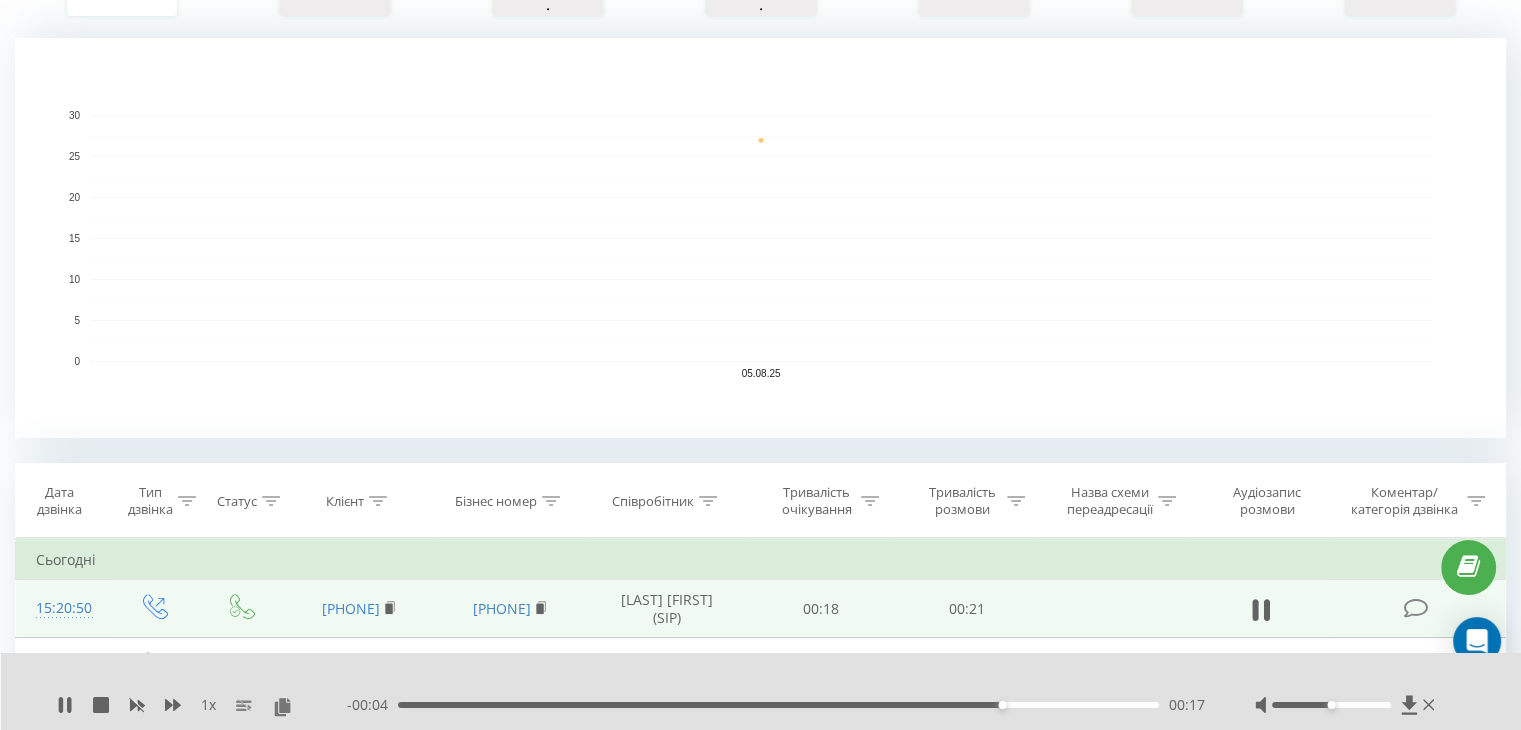 click on "00:17" at bounding box center [778, 705] 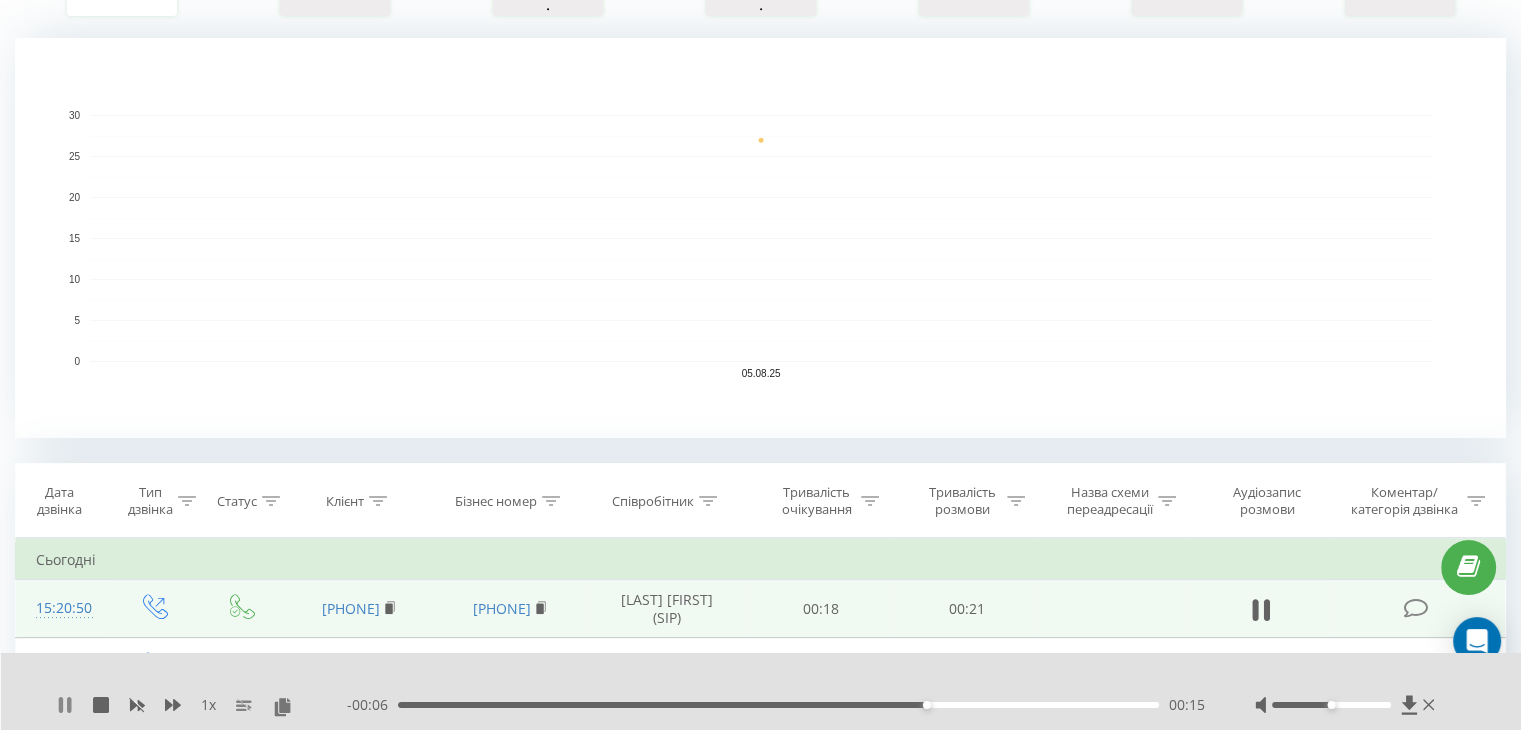 click 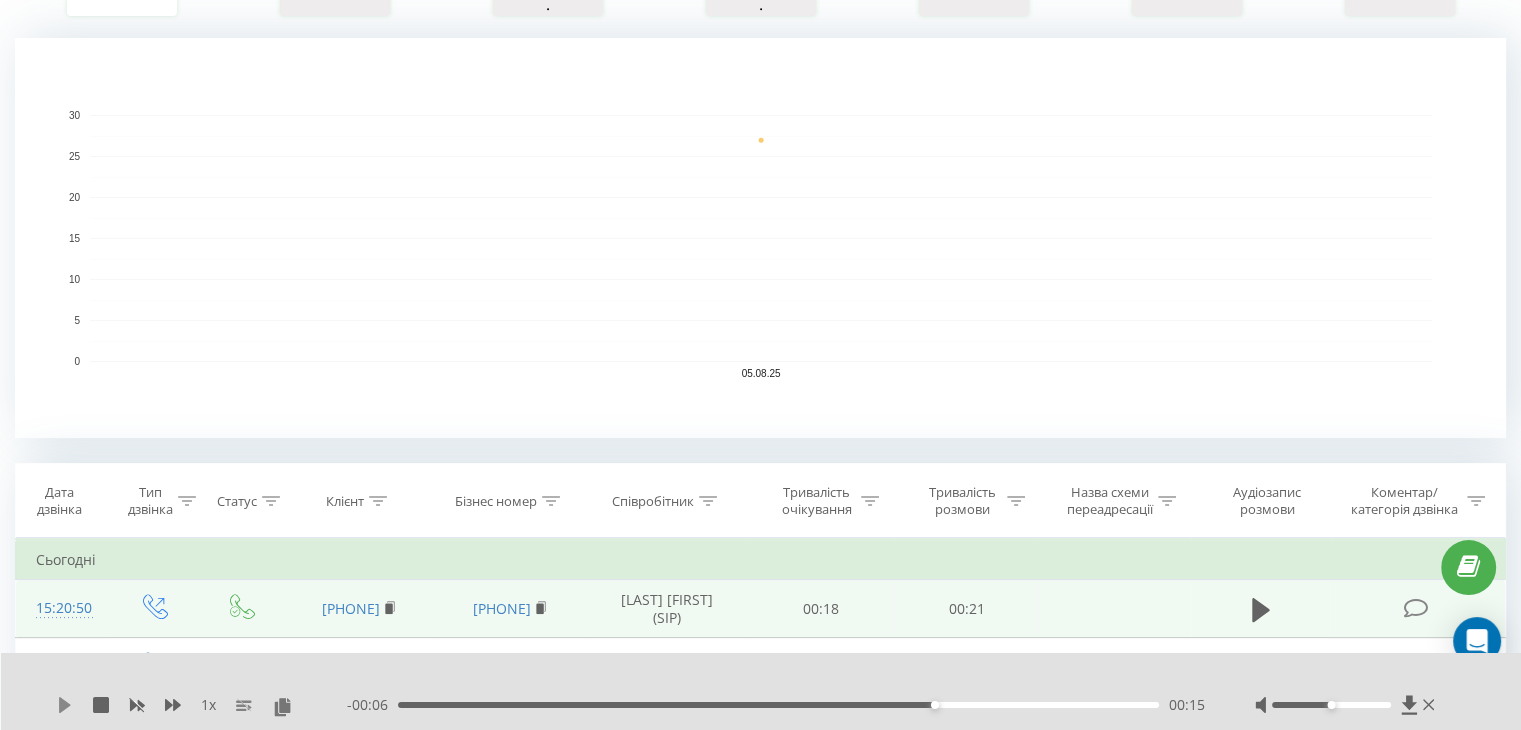 click 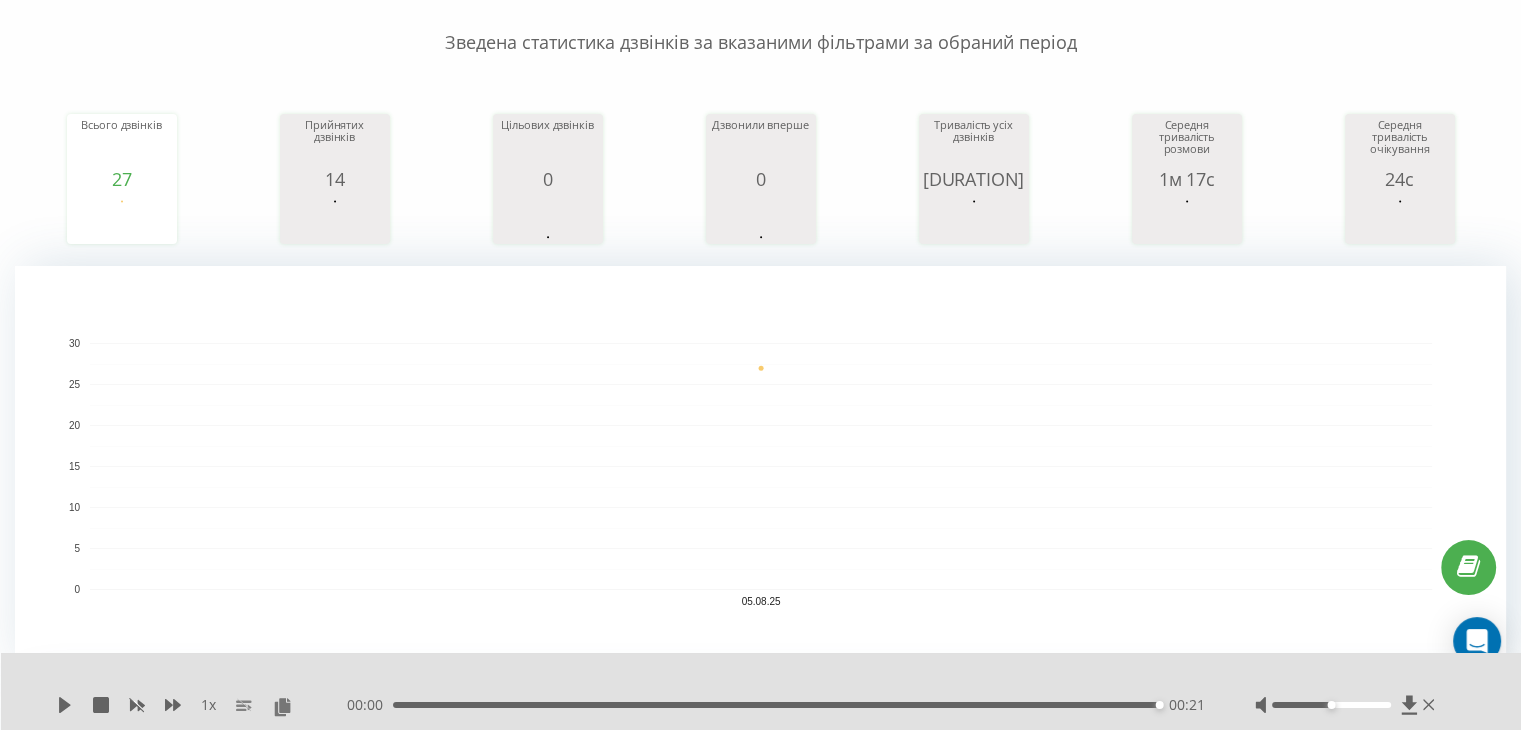 scroll, scrollTop: 0, scrollLeft: 0, axis: both 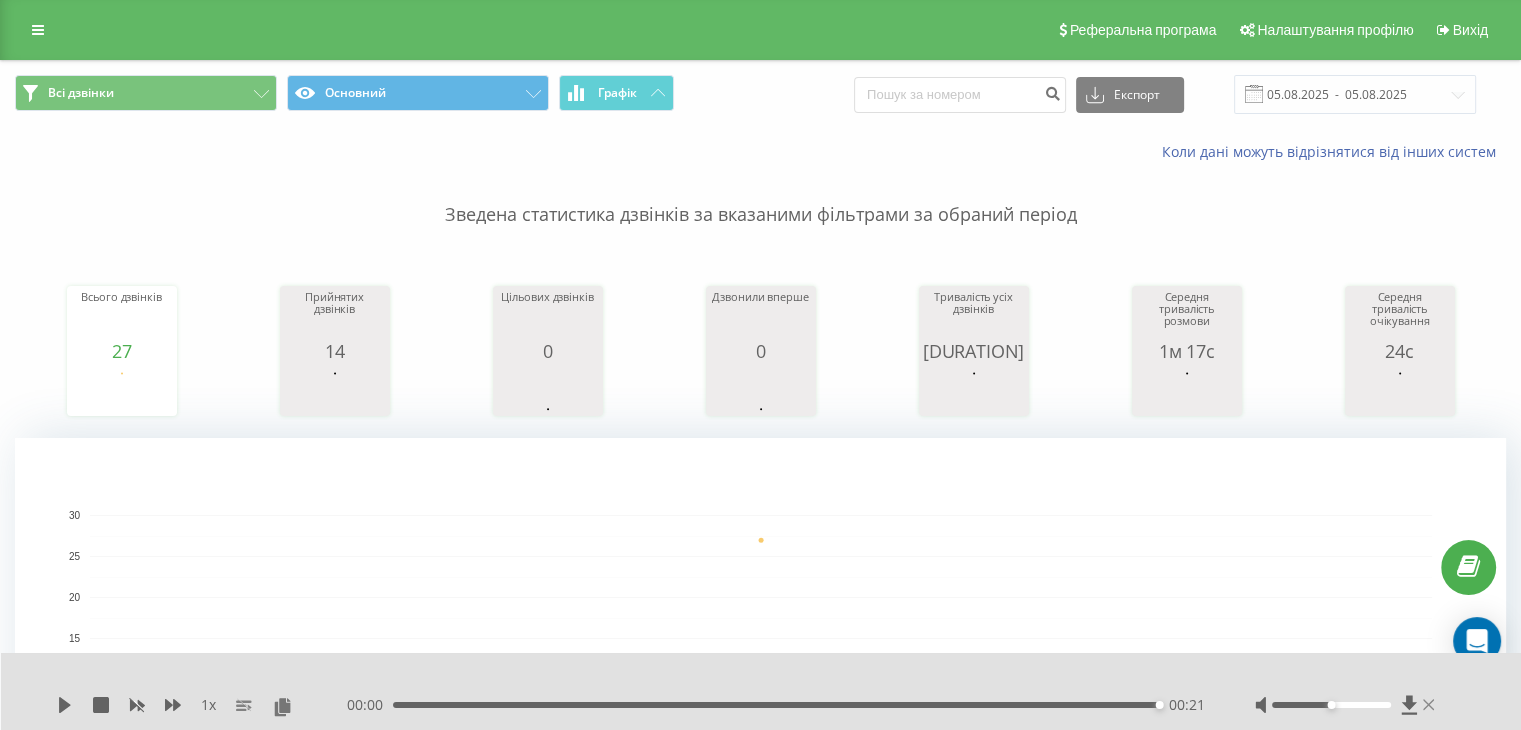 click 